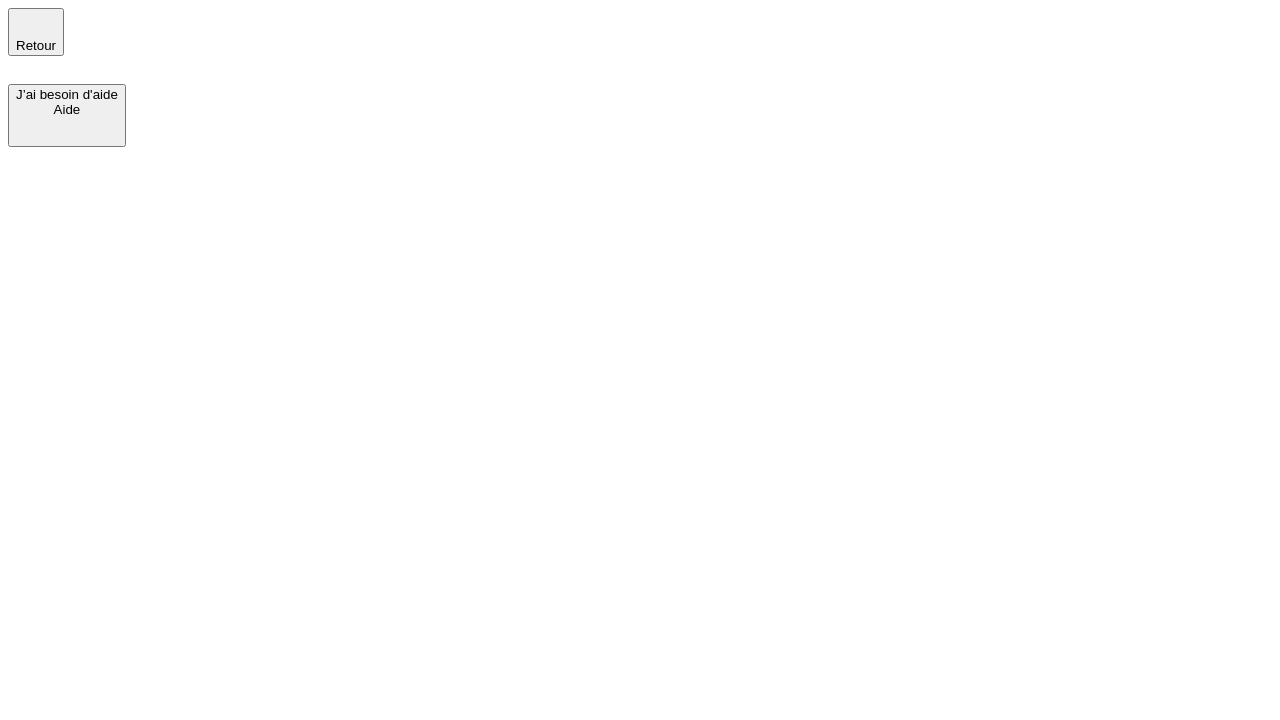 scroll, scrollTop: 0, scrollLeft: 0, axis: both 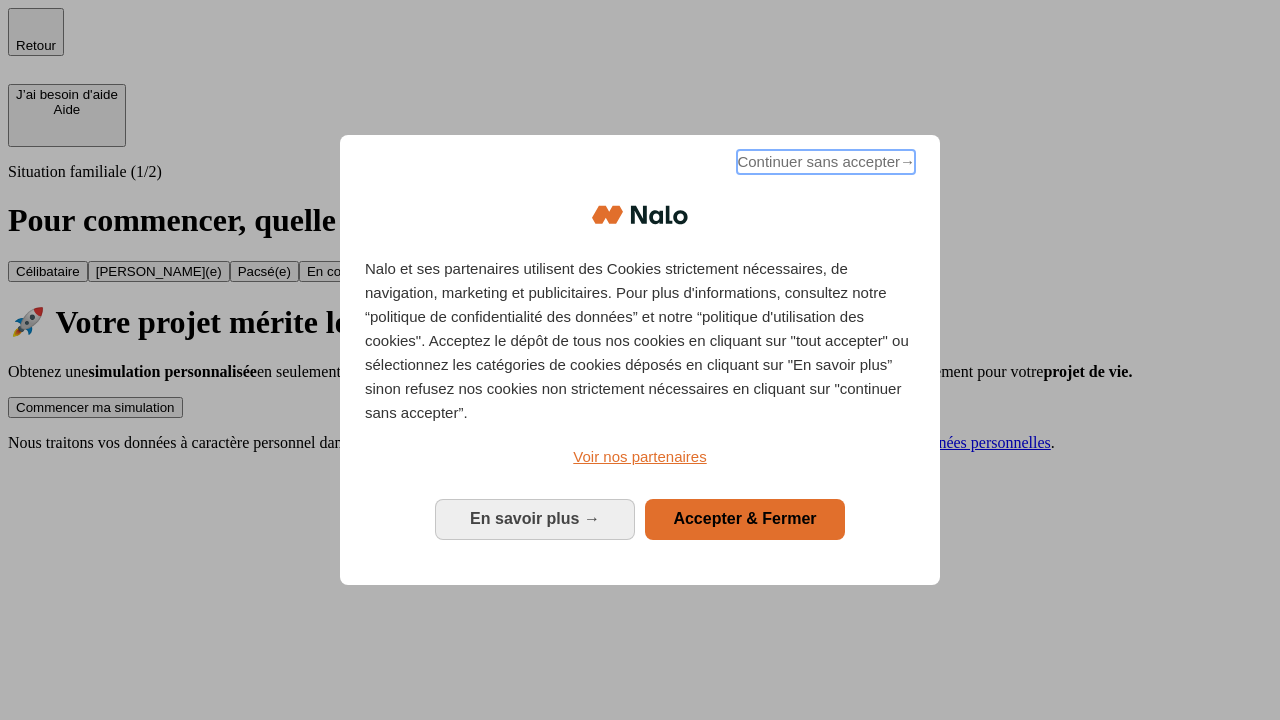 click on "Continuer sans accepter  →" at bounding box center [826, 162] 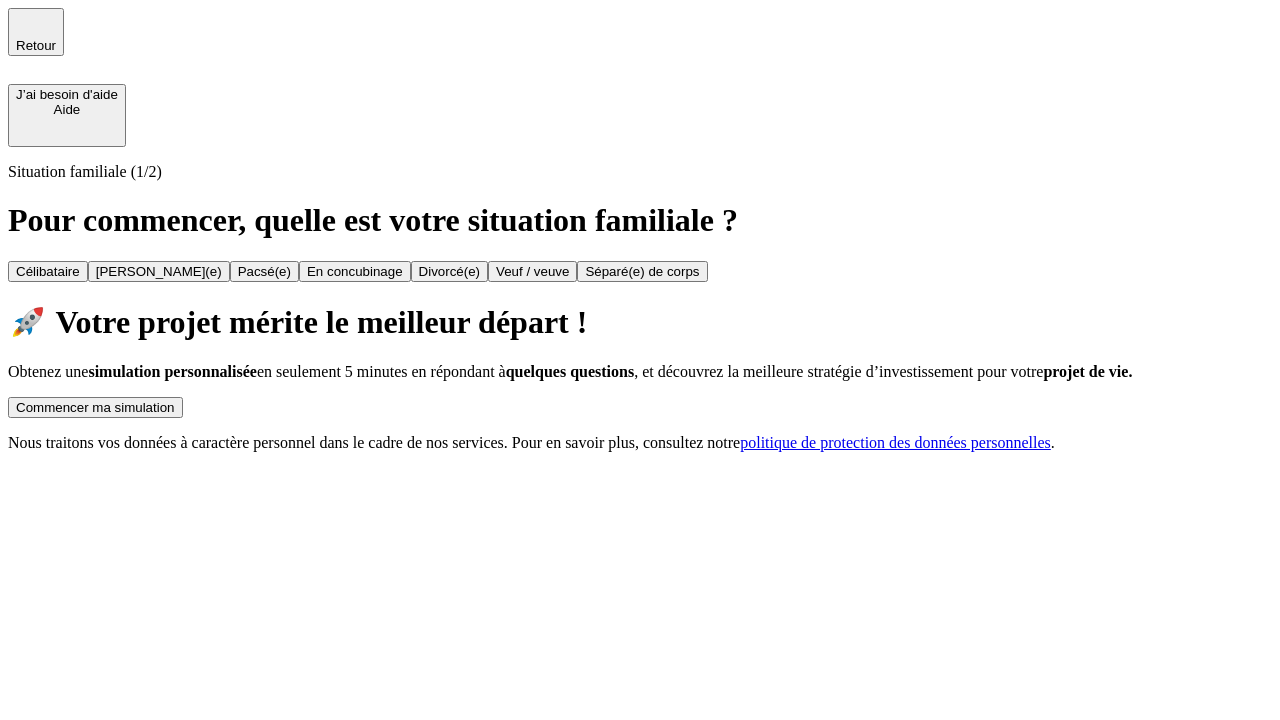 click on "Commencer ma simulation" at bounding box center [95, 407] 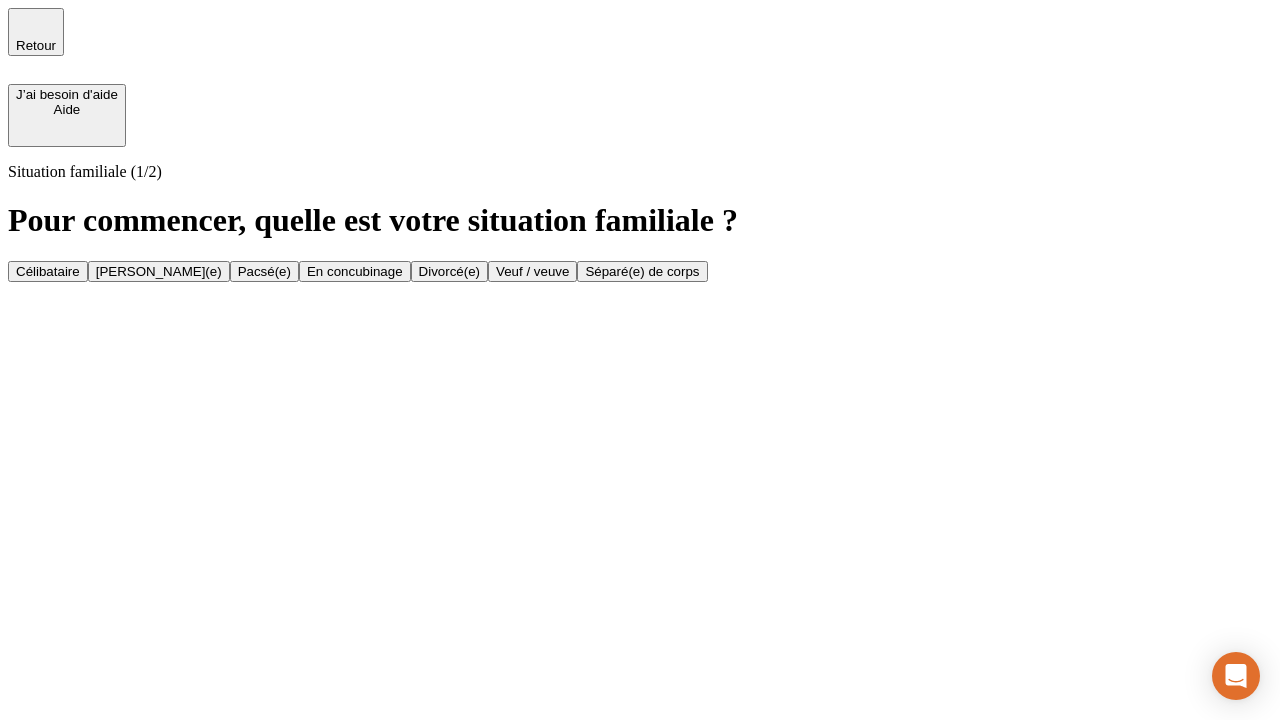 click on "En concubinage" at bounding box center (355, 271) 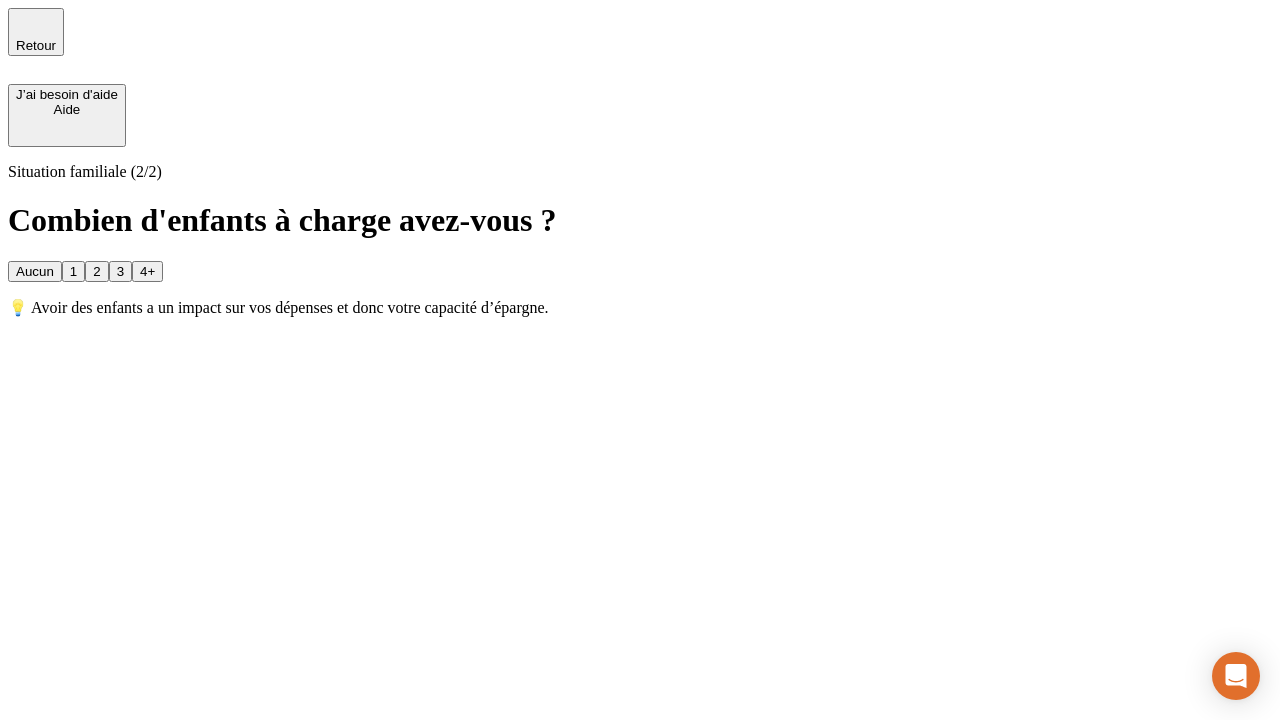 click on "2" at bounding box center [96, 271] 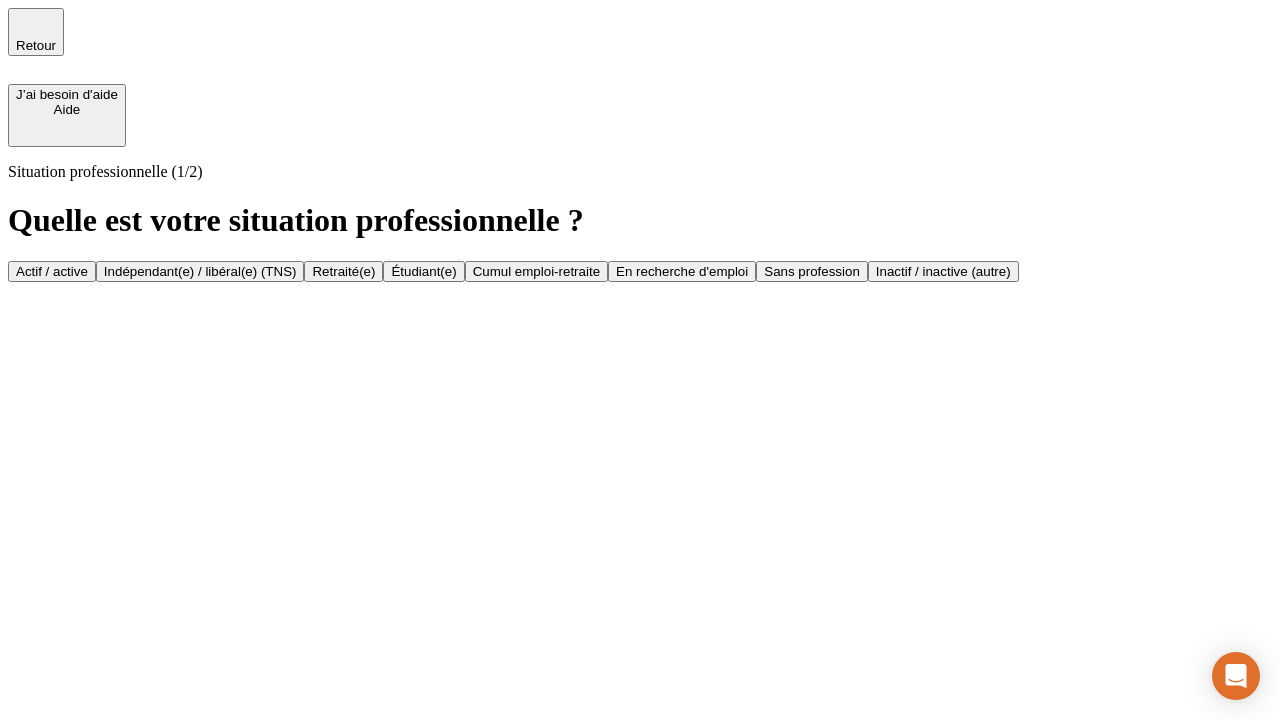 click on "Indépendant(e) / libéral(e) (TNS)" at bounding box center [200, 271] 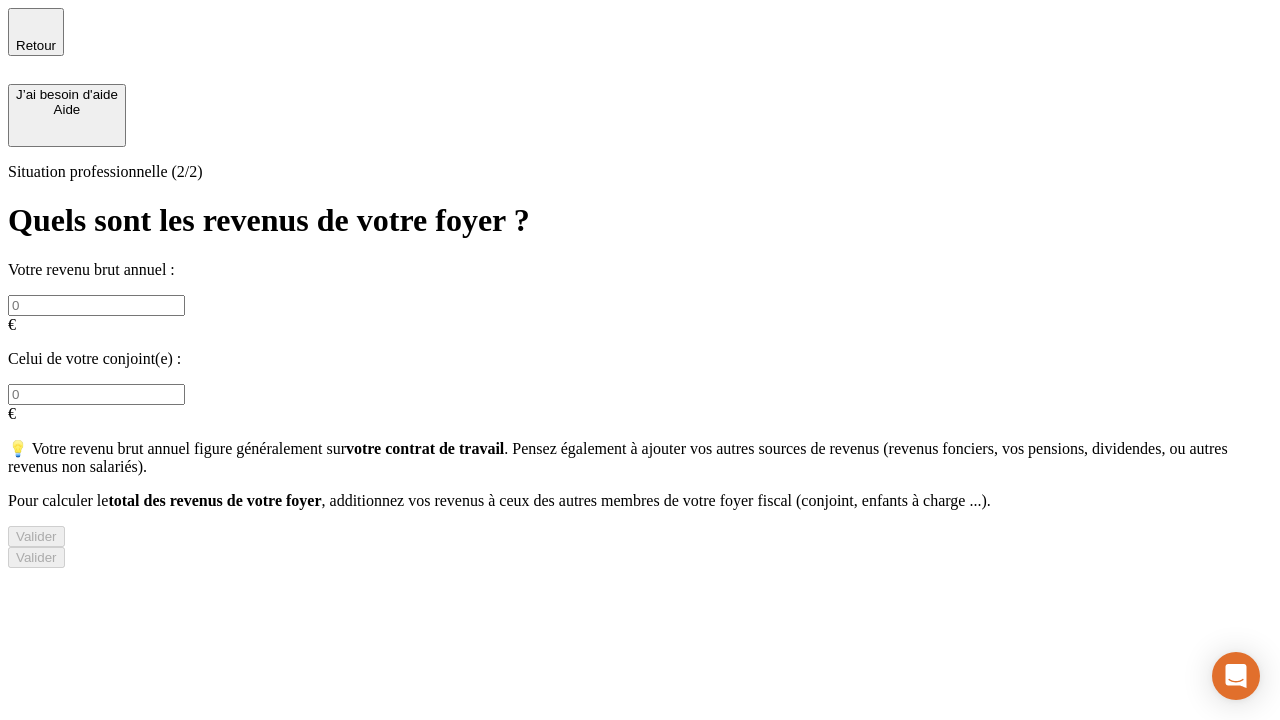 click at bounding box center [96, 305] 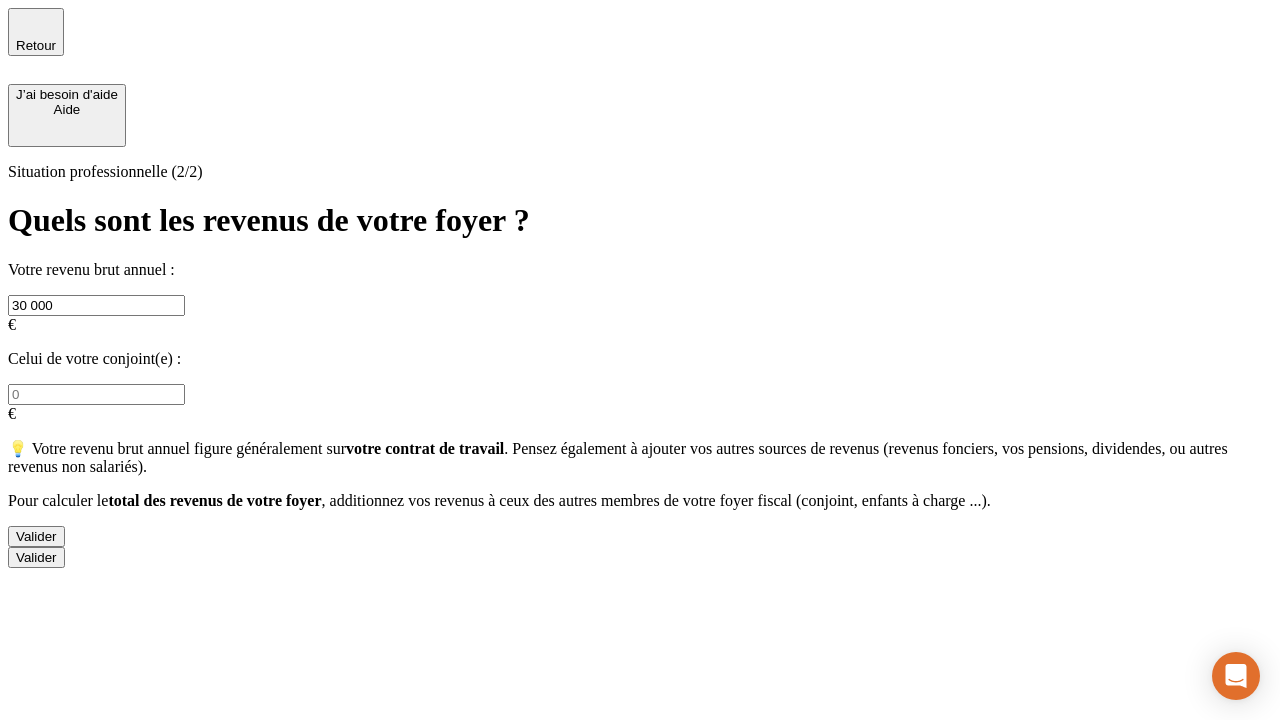 click on "Valider" at bounding box center (36, 536) 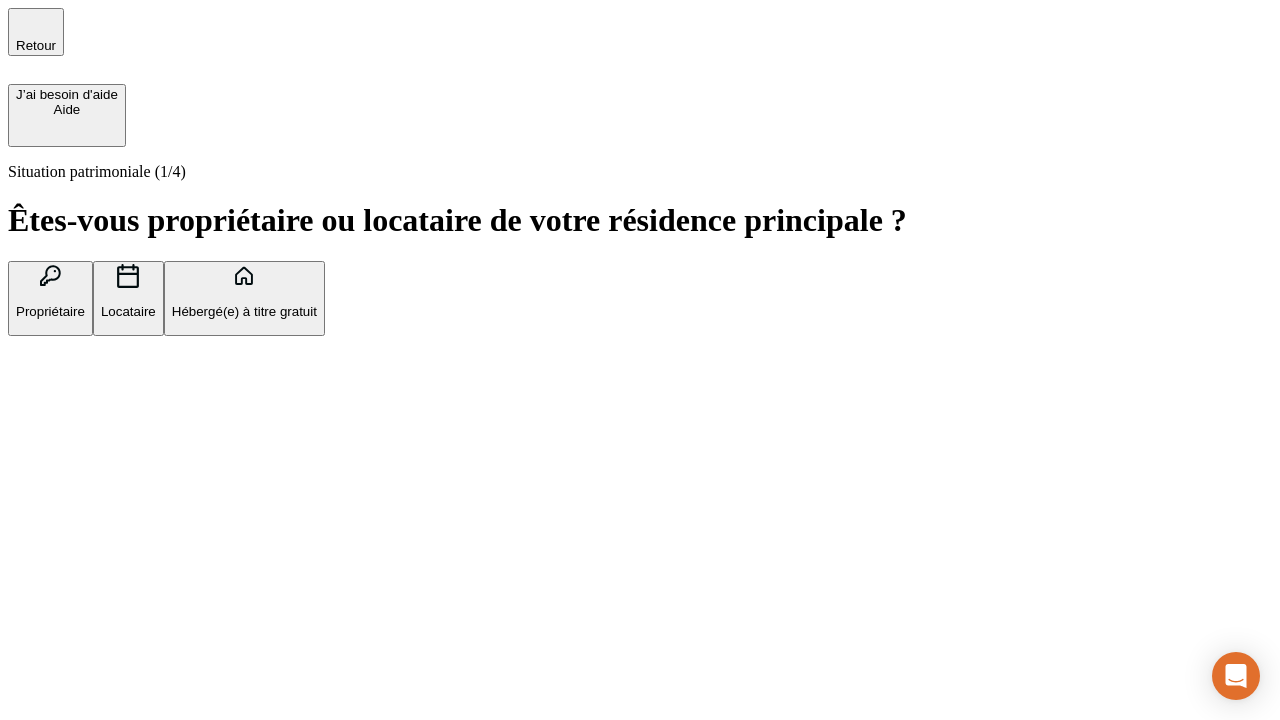 click on "Locataire" at bounding box center [128, 311] 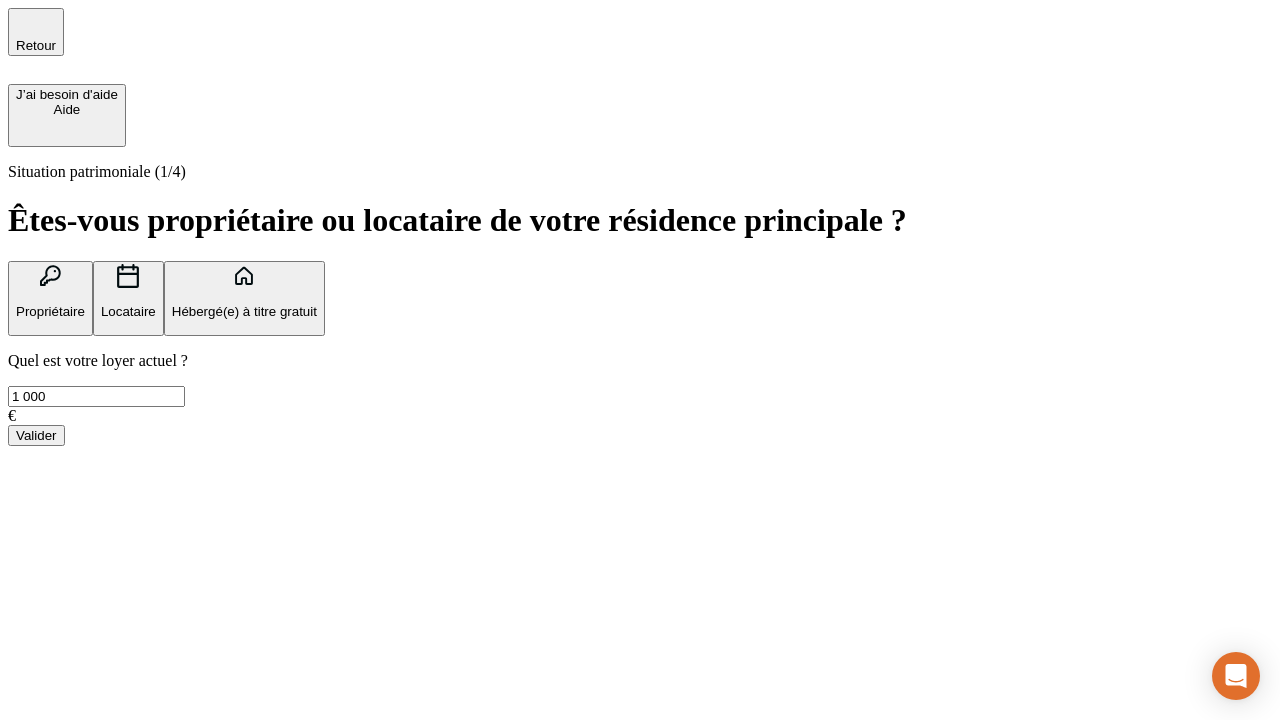 type on "1 000" 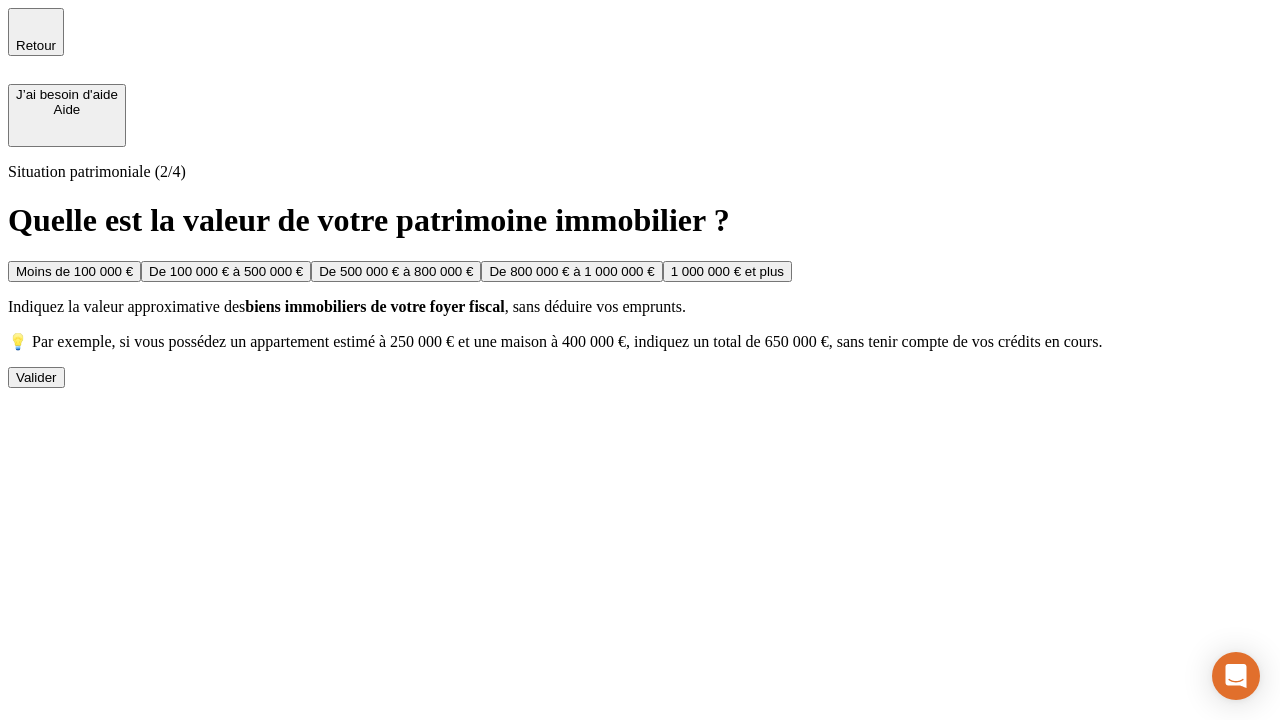 click on "Moins de 100 000 €" at bounding box center [74, 271] 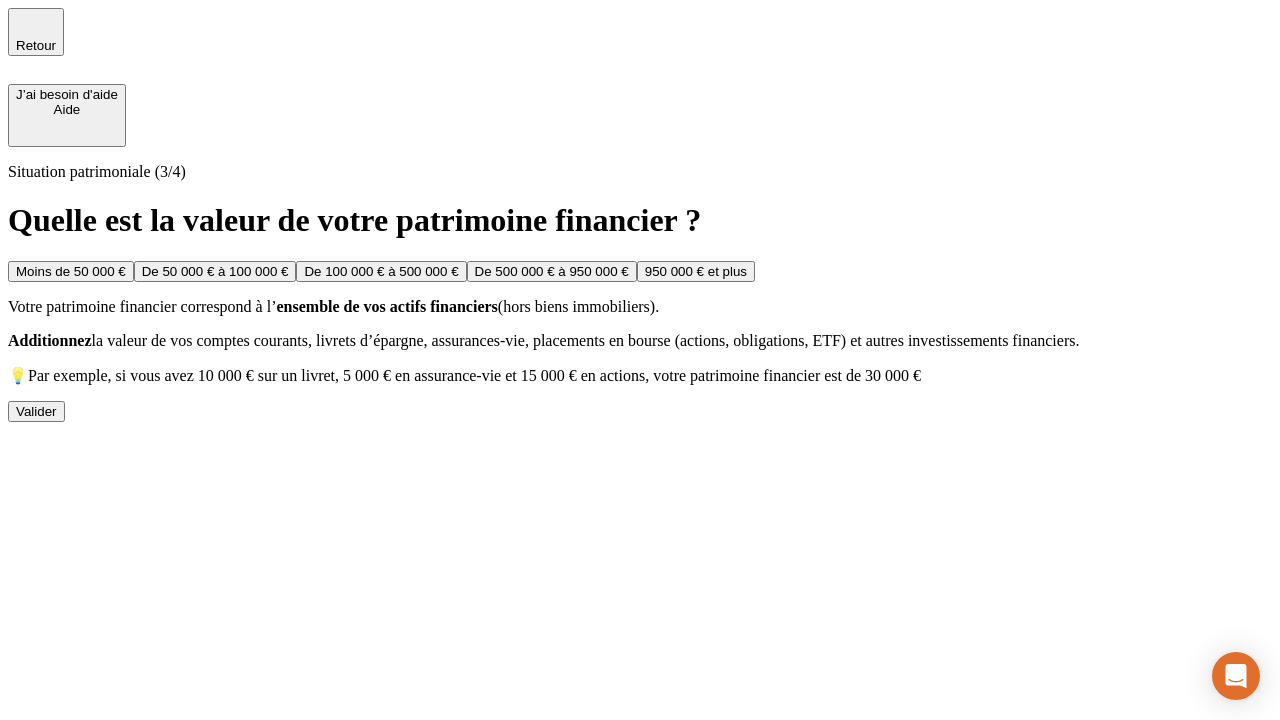 click on "Moins de 50 000 €" at bounding box center [71, 271] 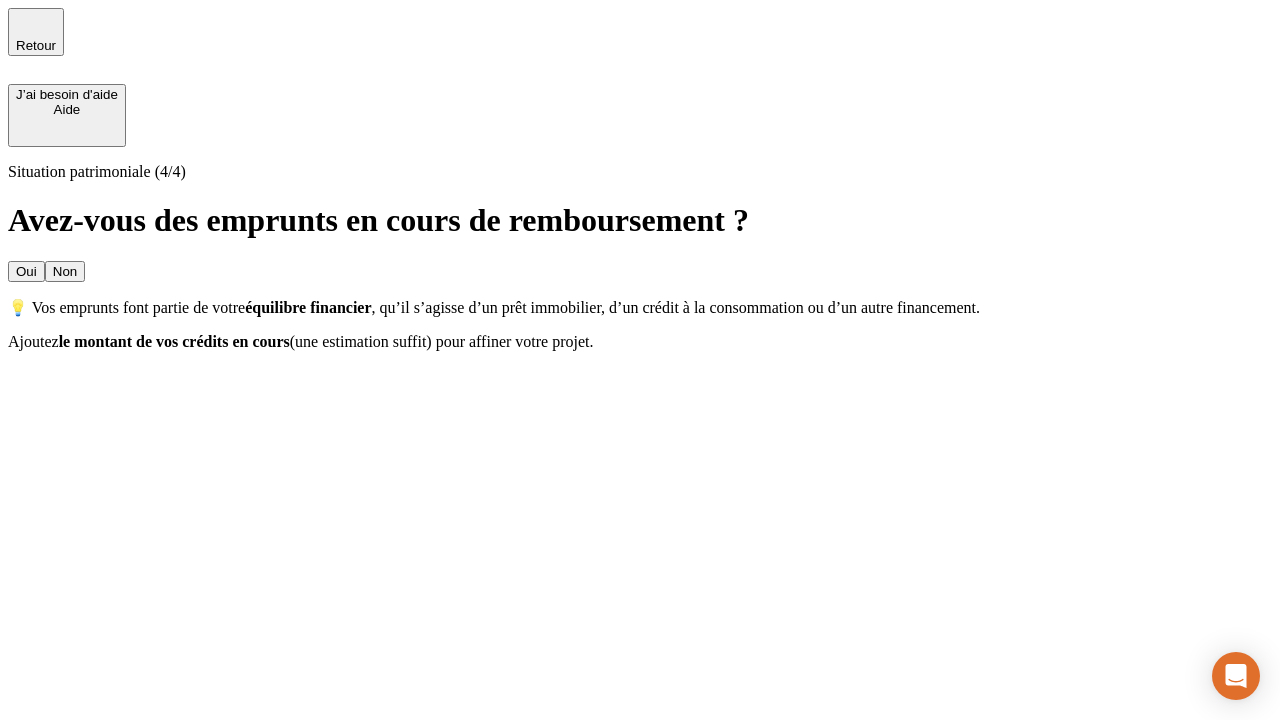 click on "Non" at bounding box center (65, 271) 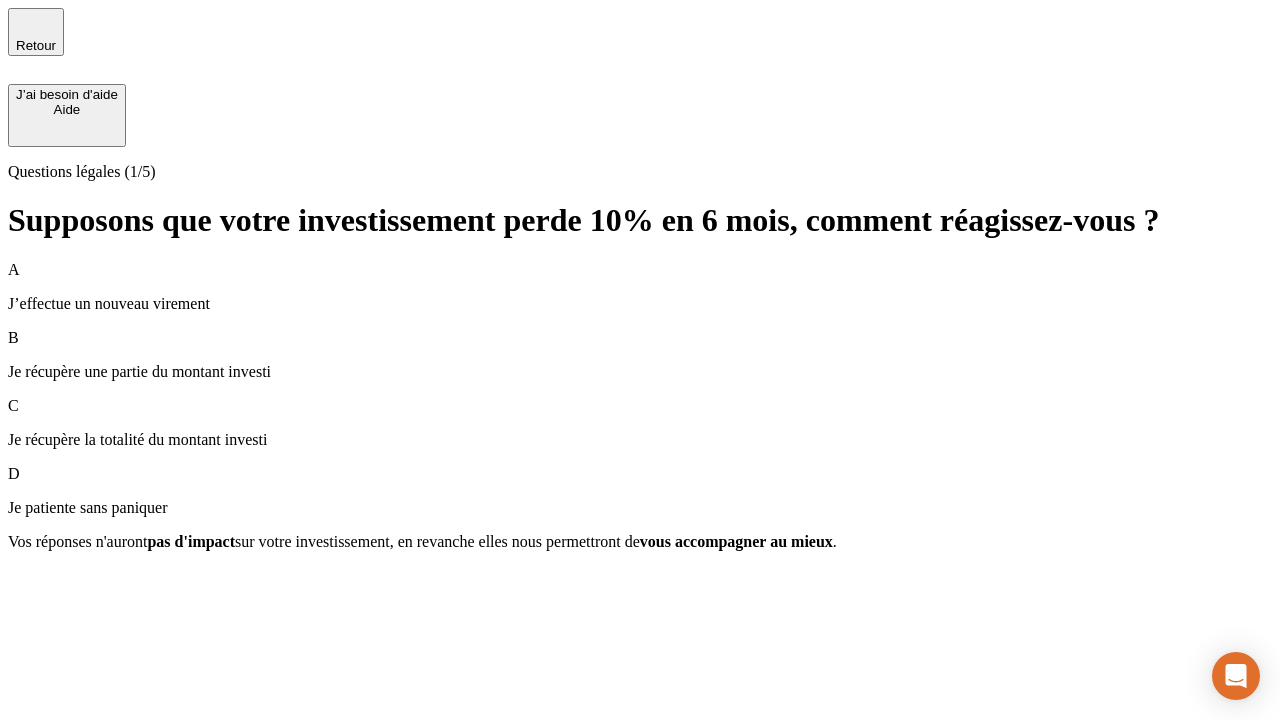 click on "A J’effectue un nouveau virement" at bounding box center (640, 287) 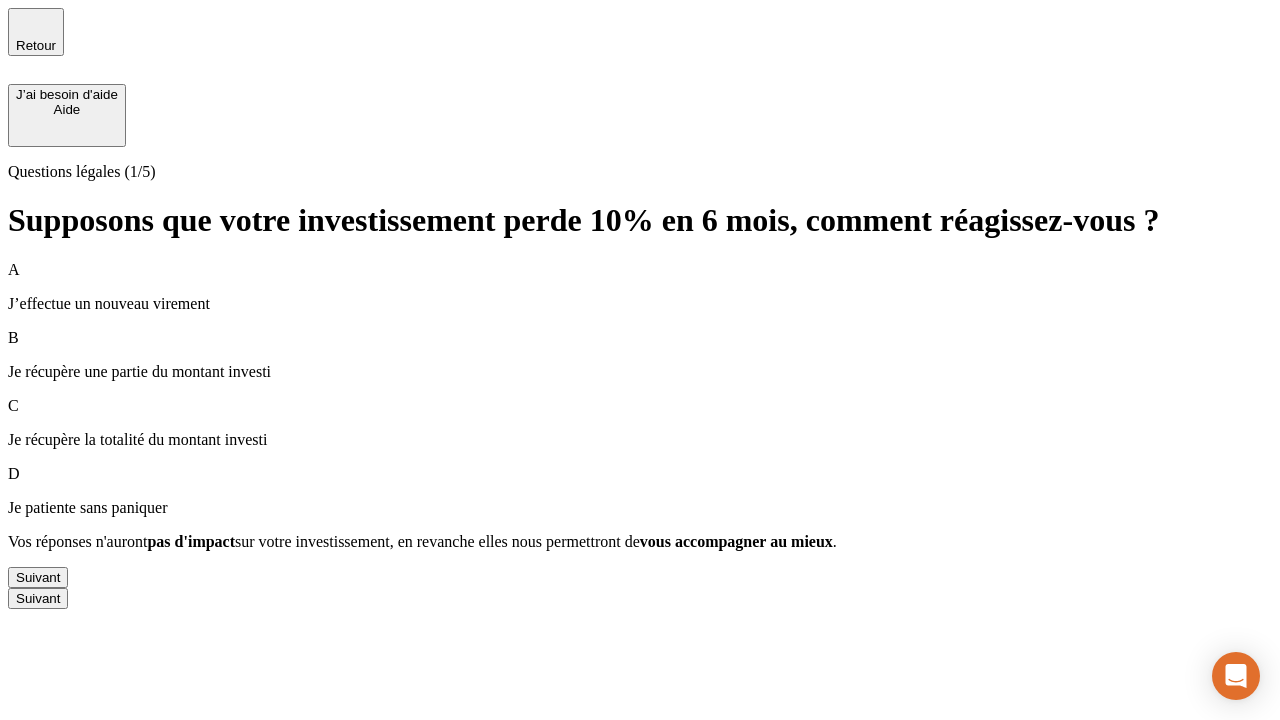 click on "Suivant" at bounding box center (38, 577) 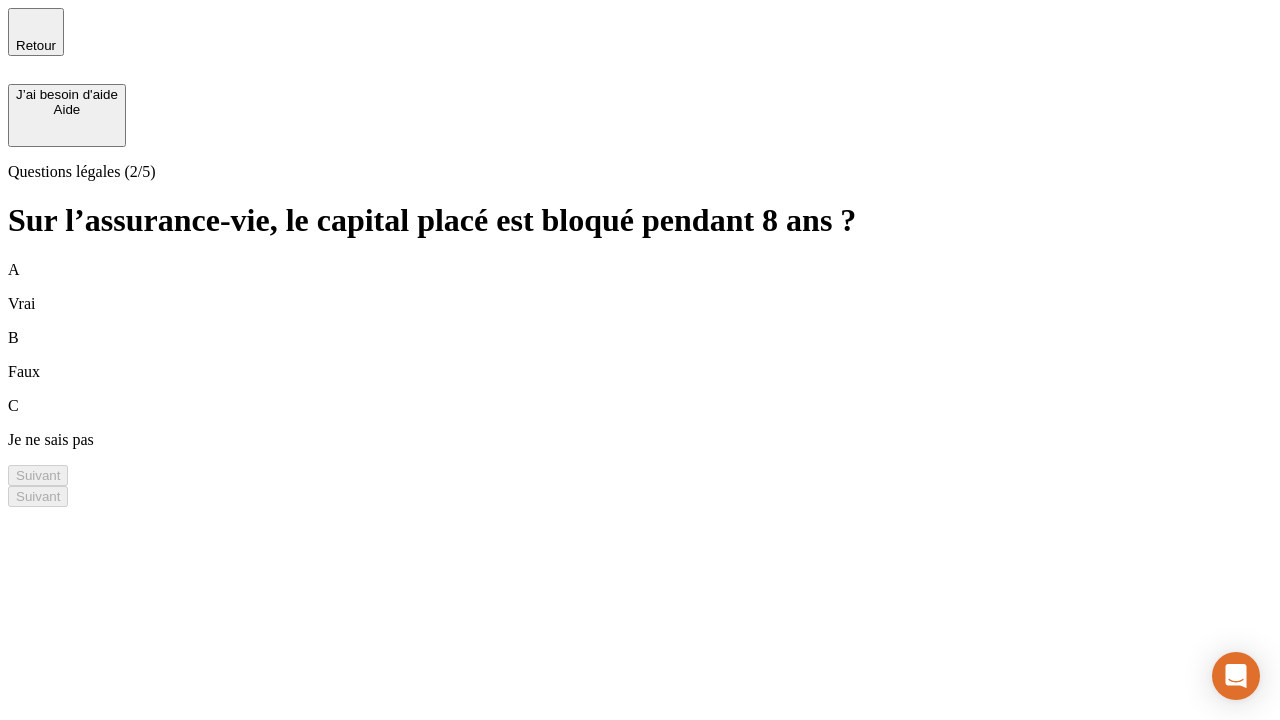 click on "A Vrai" at bounding box center (640, 287) 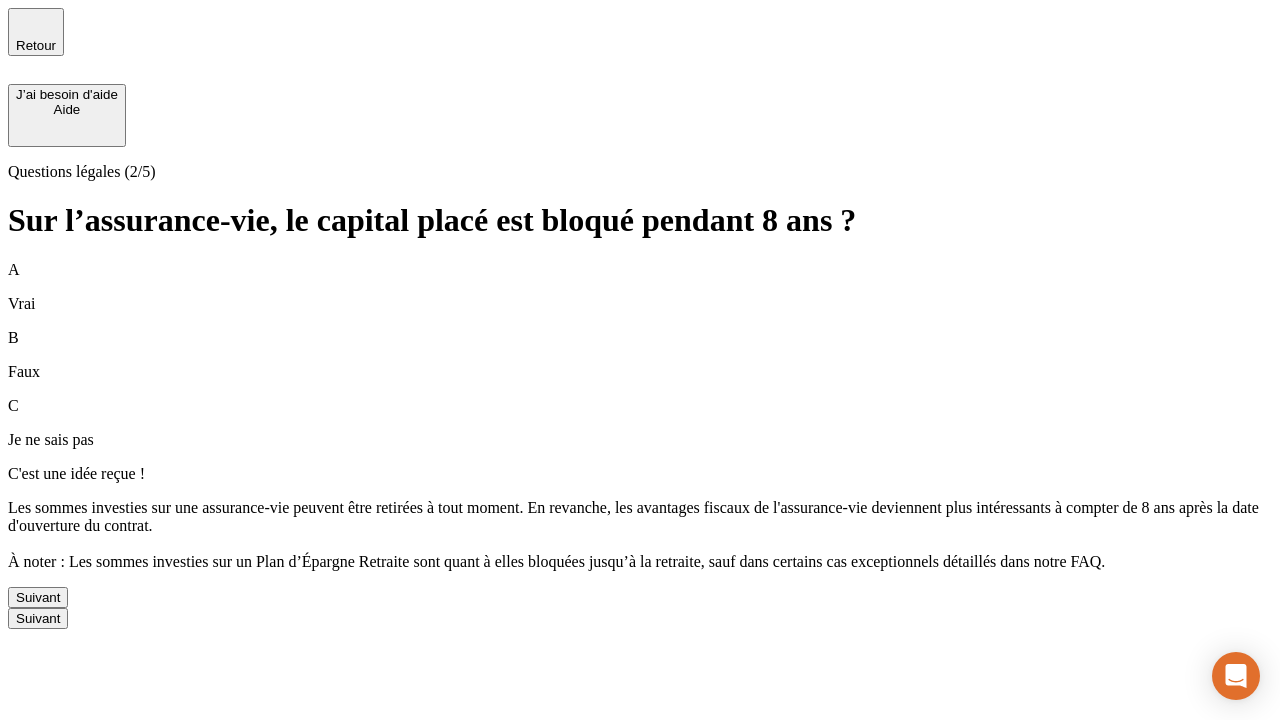 click on "Suivant" at bounding box center [38, 597] 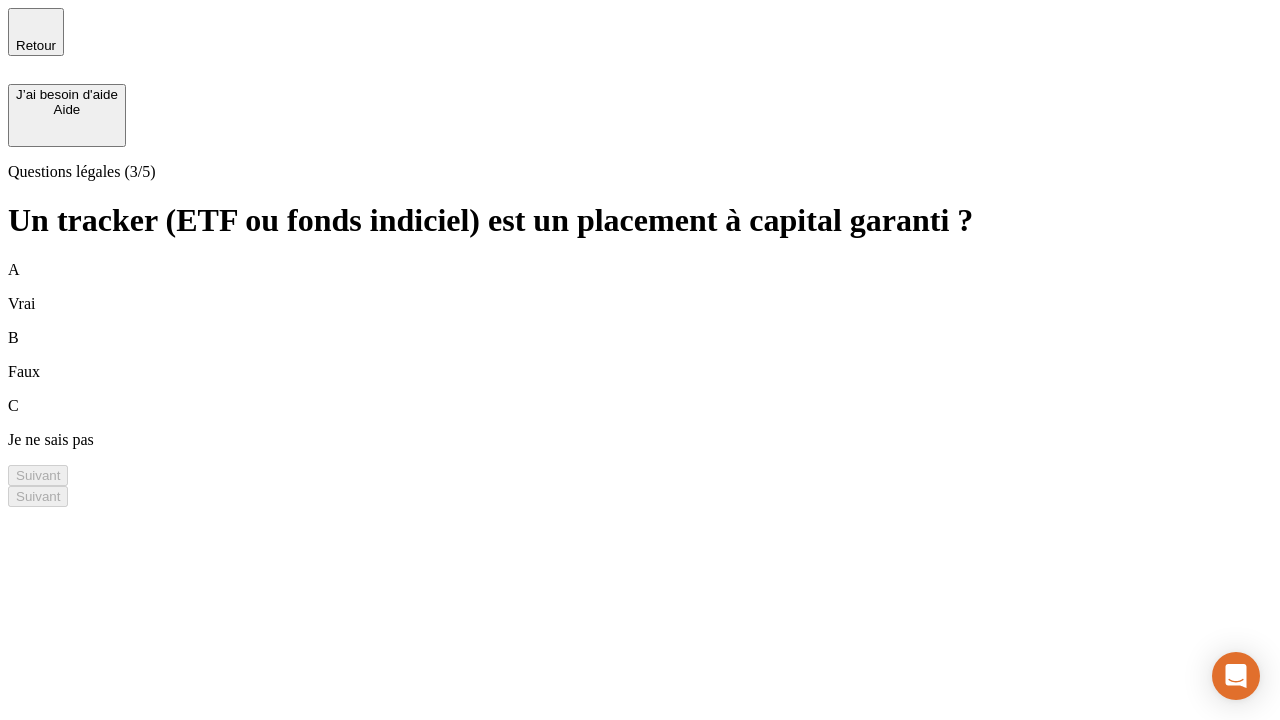 click on "A Vrai" at bounding box center (640, 287) 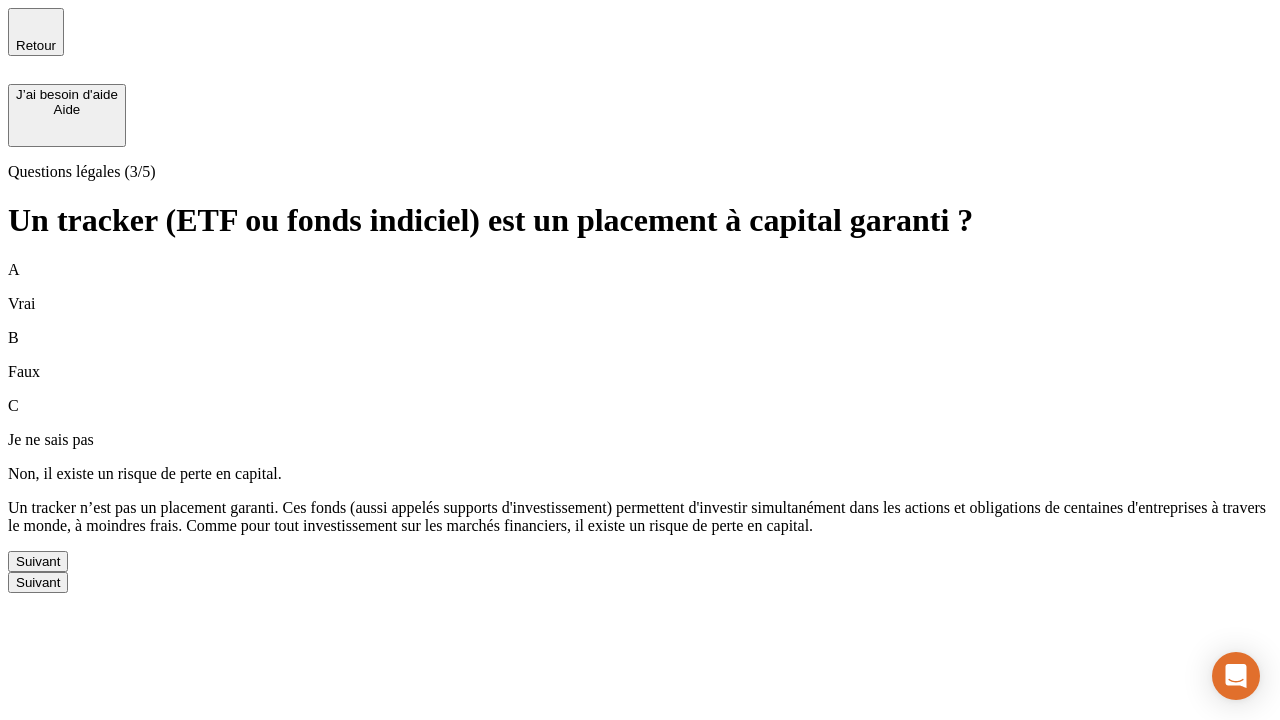 click on "Suivant" at bounding box center (38, 561) 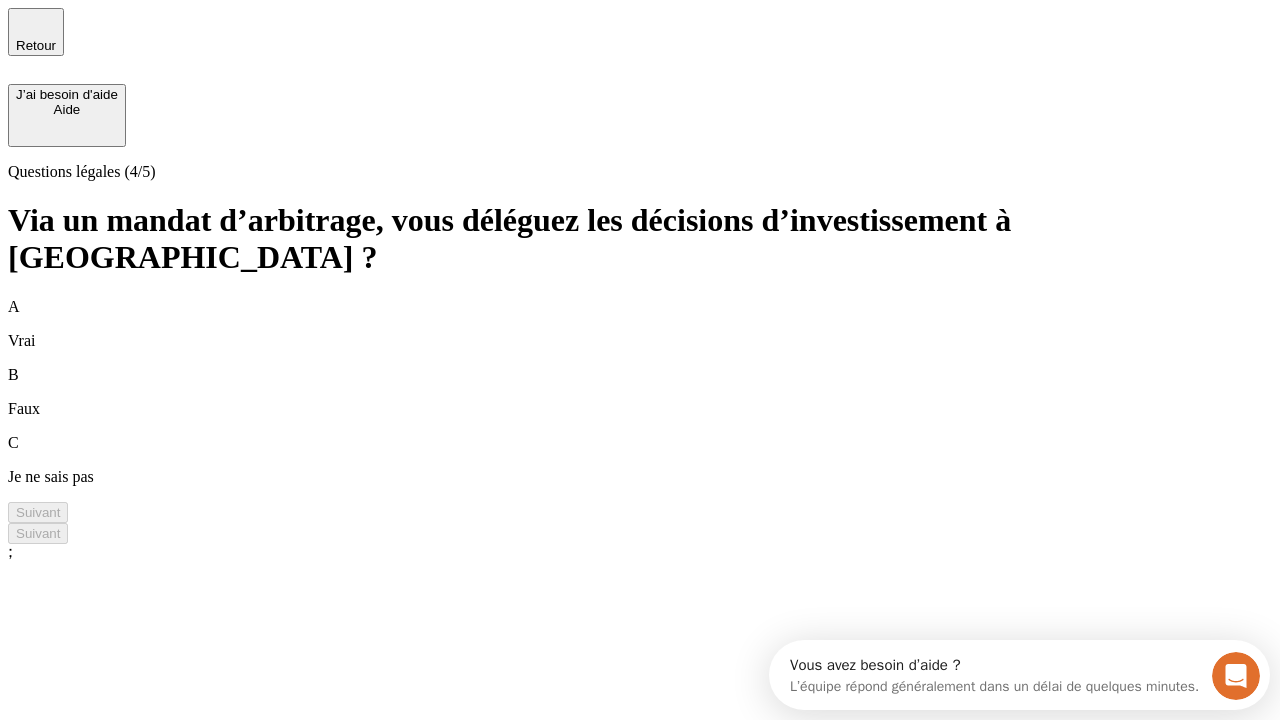 scroll, scrollTop: 0, scrollLeft: 0, axis: both 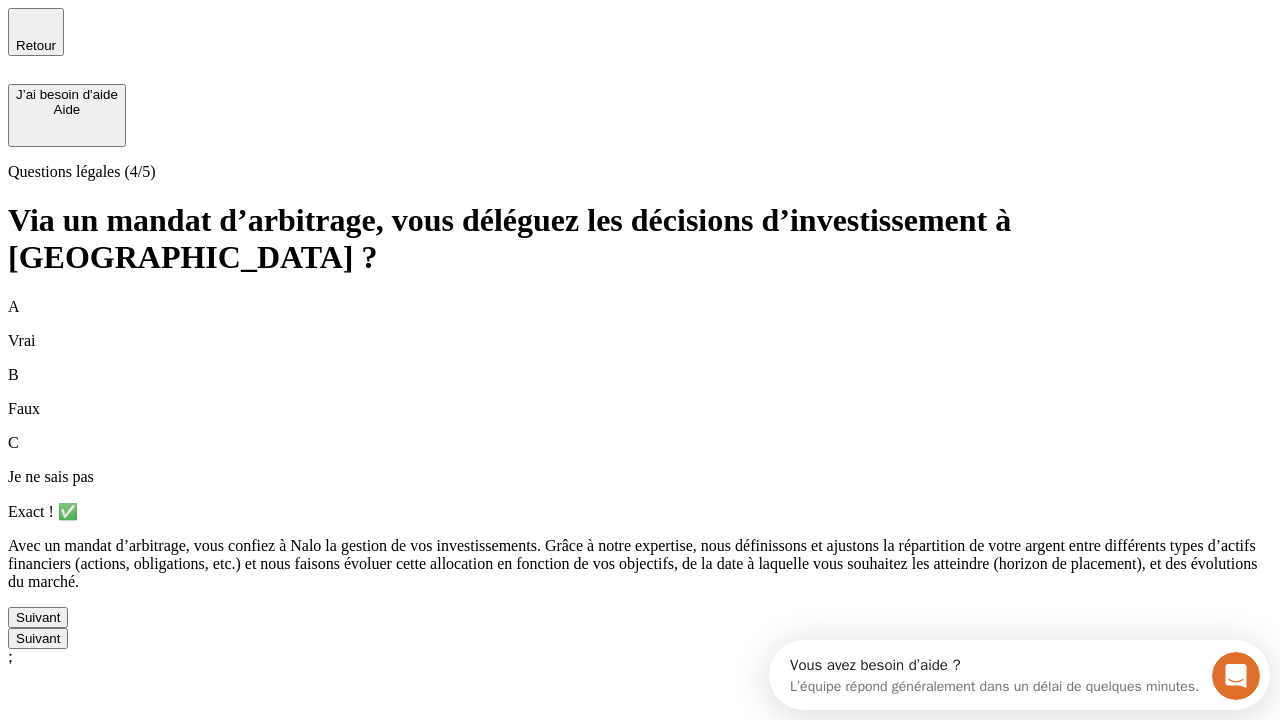 click on "Suivant" at bounding box center [38, 617] 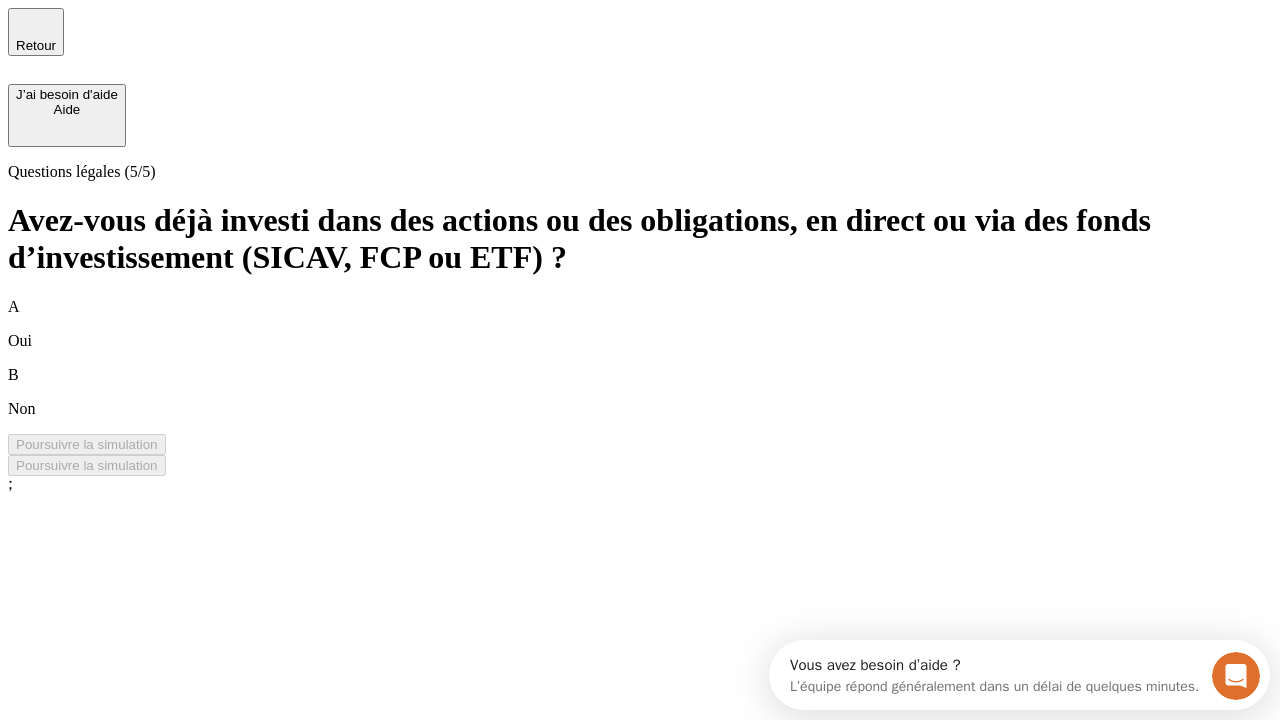 click on "B Non" at bounding box center (640, 392) 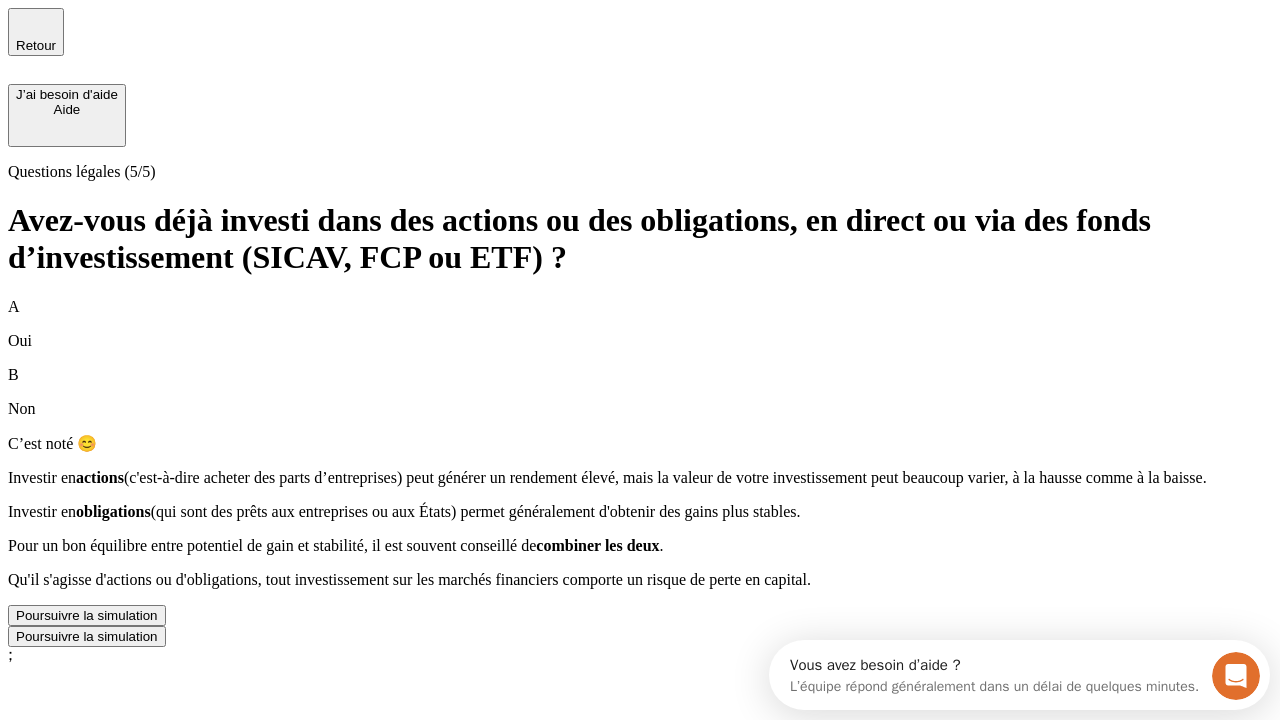 click on "Poursuivre la simulation" at bounding box center [87, 615] 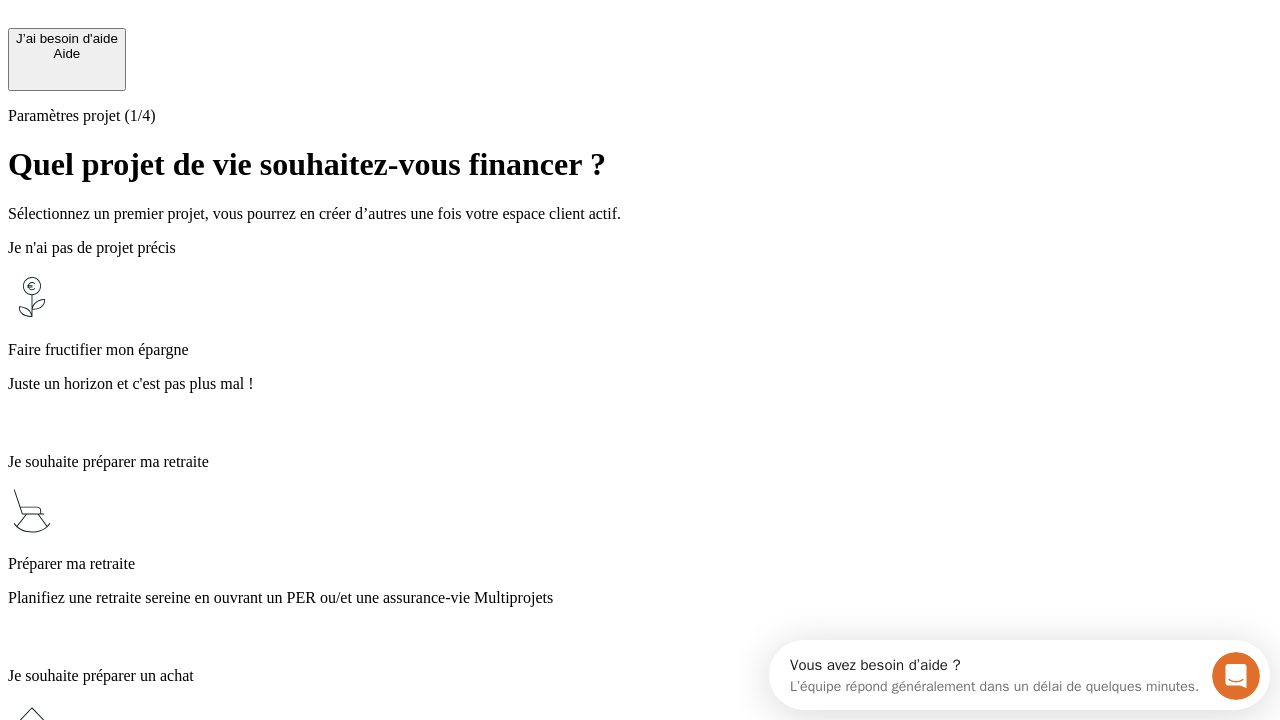 click on "Planifiez une retraite sereine en ouvrant un PER ou/et une assurance-vie Multiprojets" at bounding box center (640, 598) 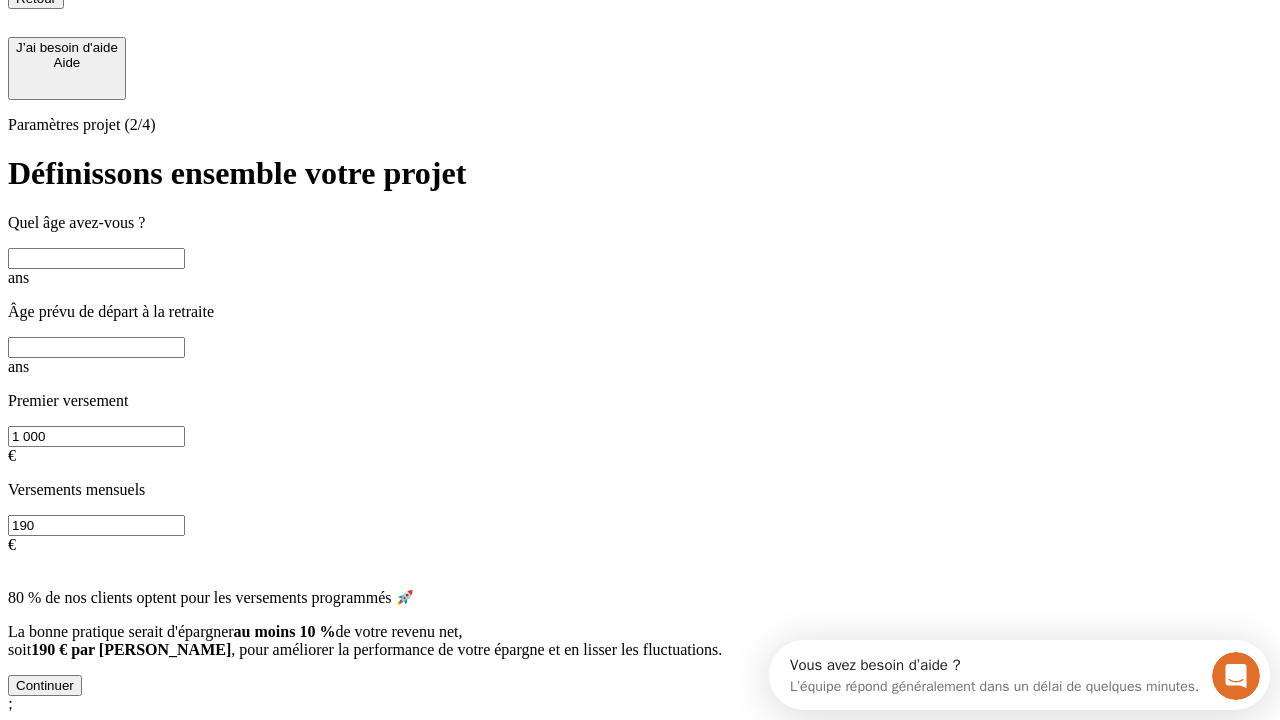 scroll, scrollTop: 18, scrollLeft: 0, axis: vertical 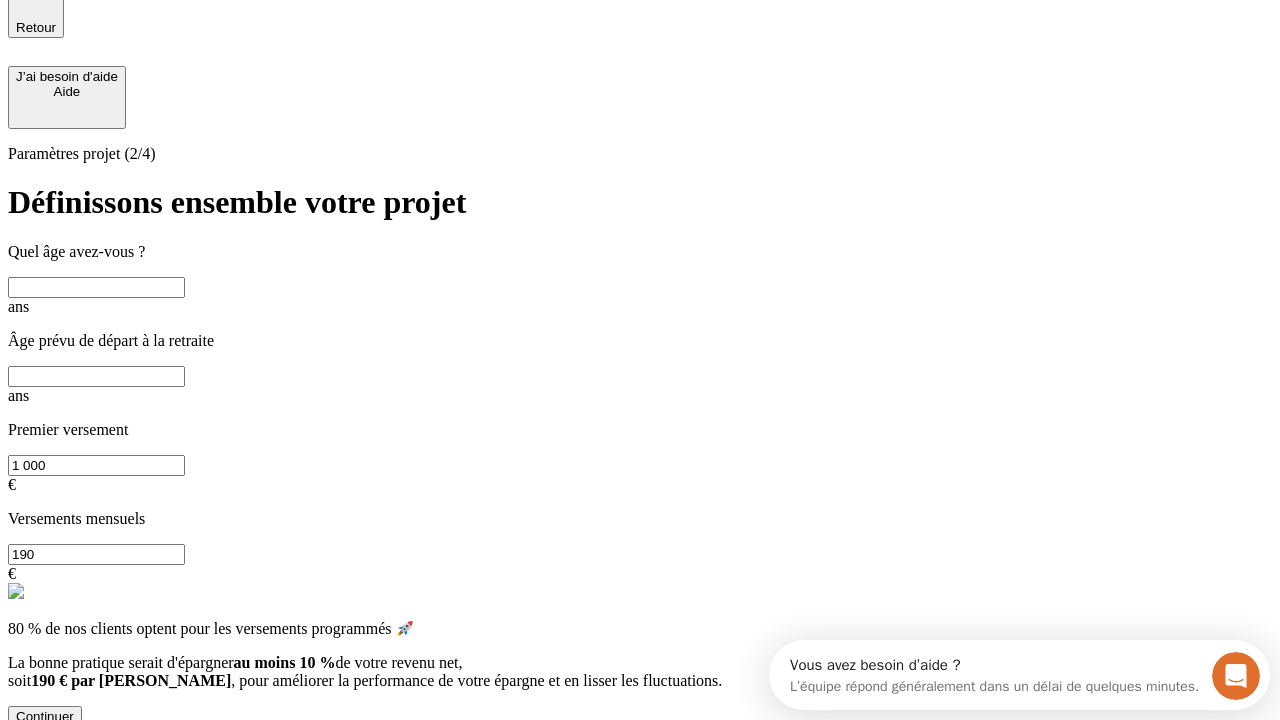 click at bounding box center (96, 287) 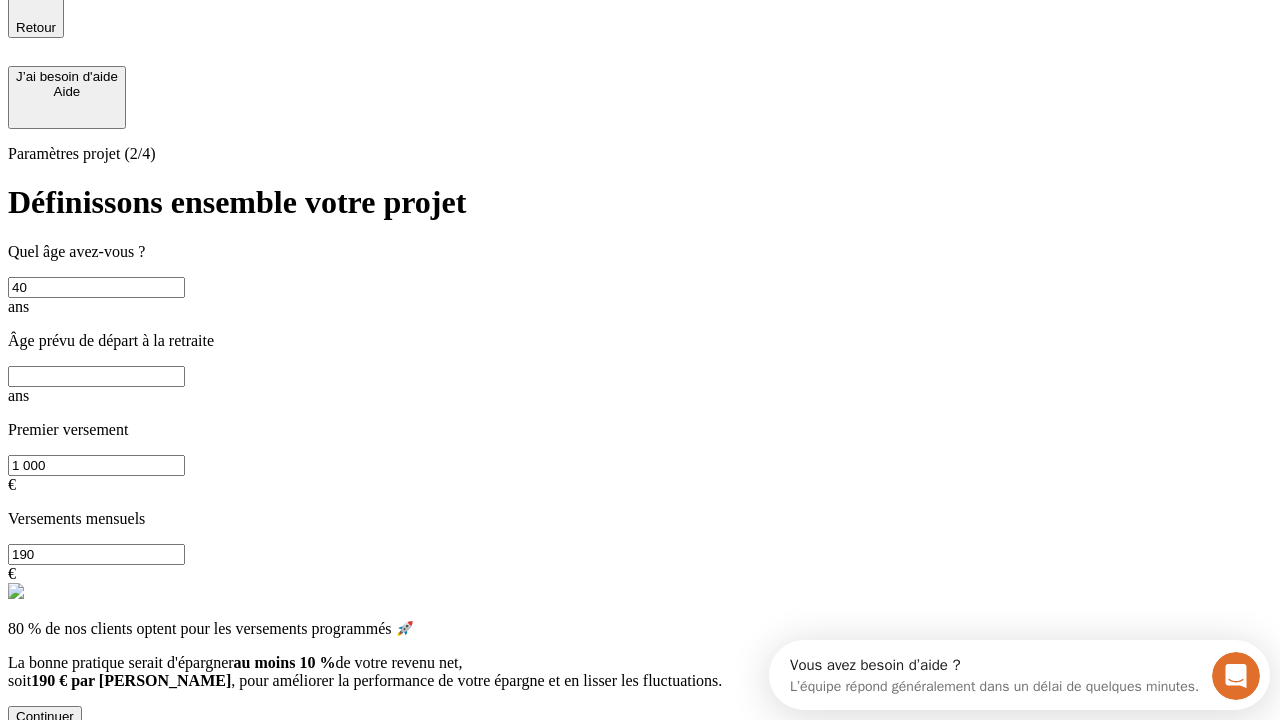 type on "40" 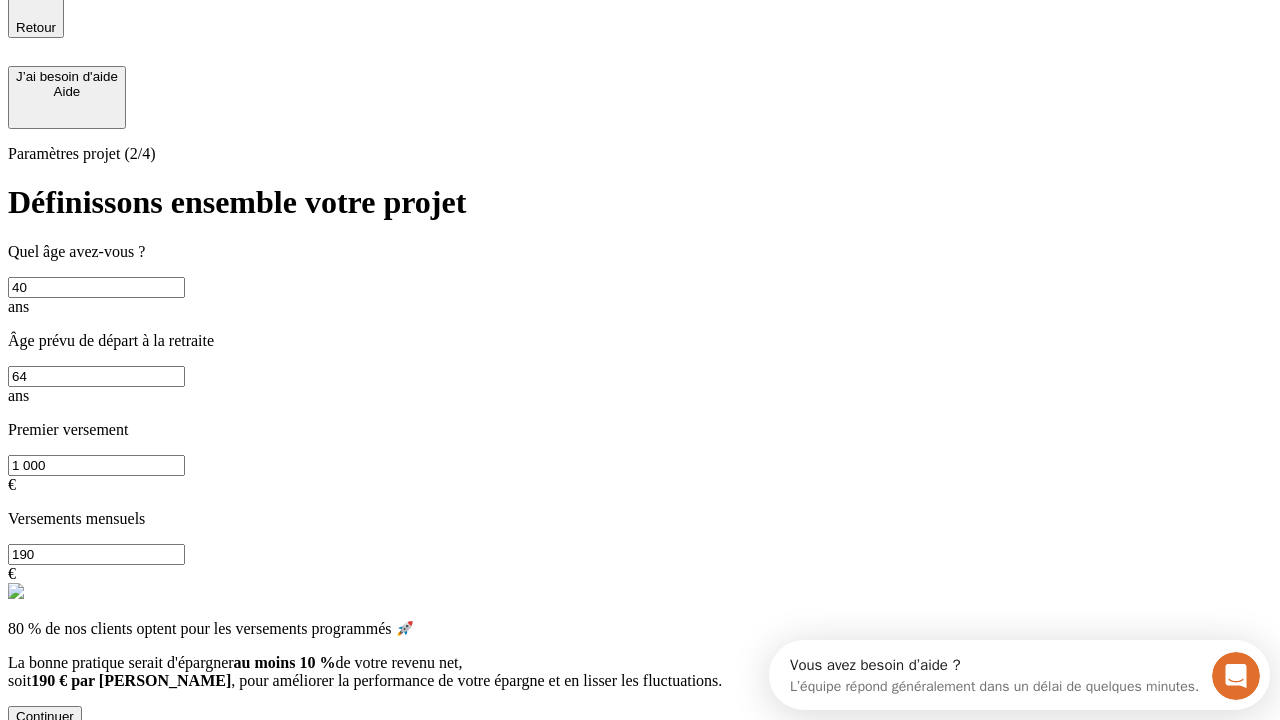 type on "64" 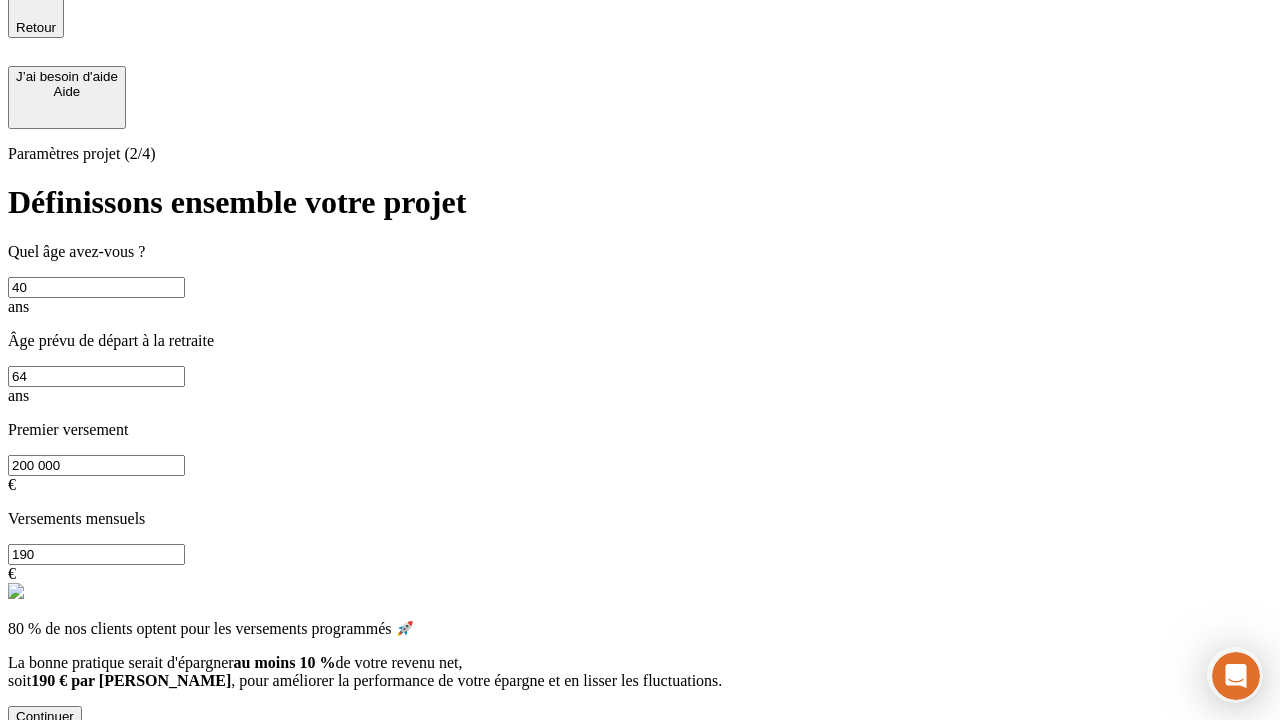 type on "200 000" 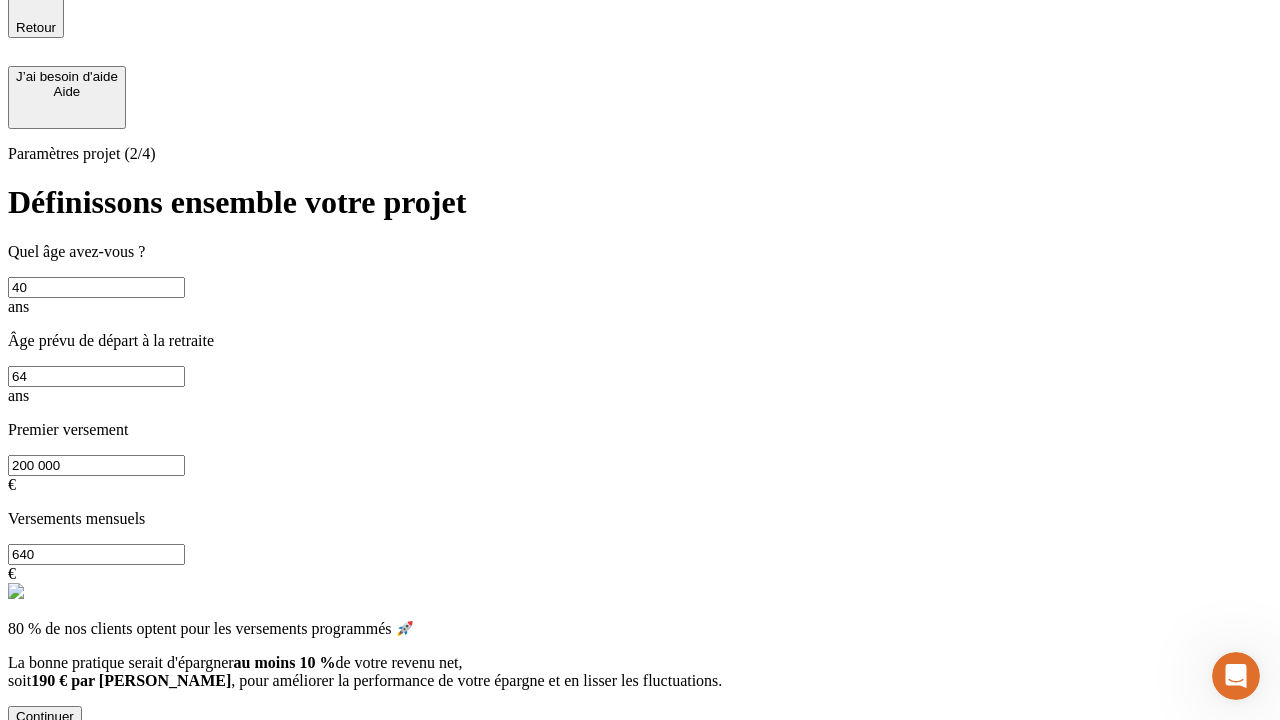 scroll, scrollTop: 0, scrollLeft: 0, axis: both 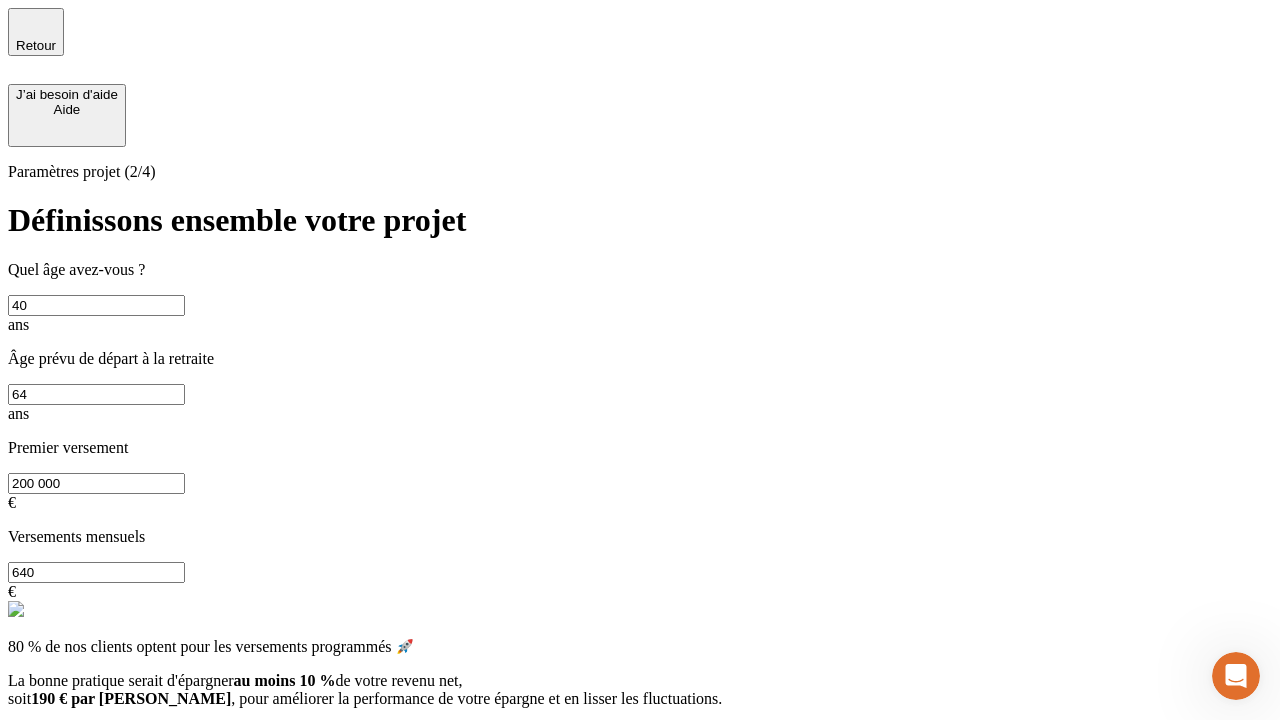 type on "640" 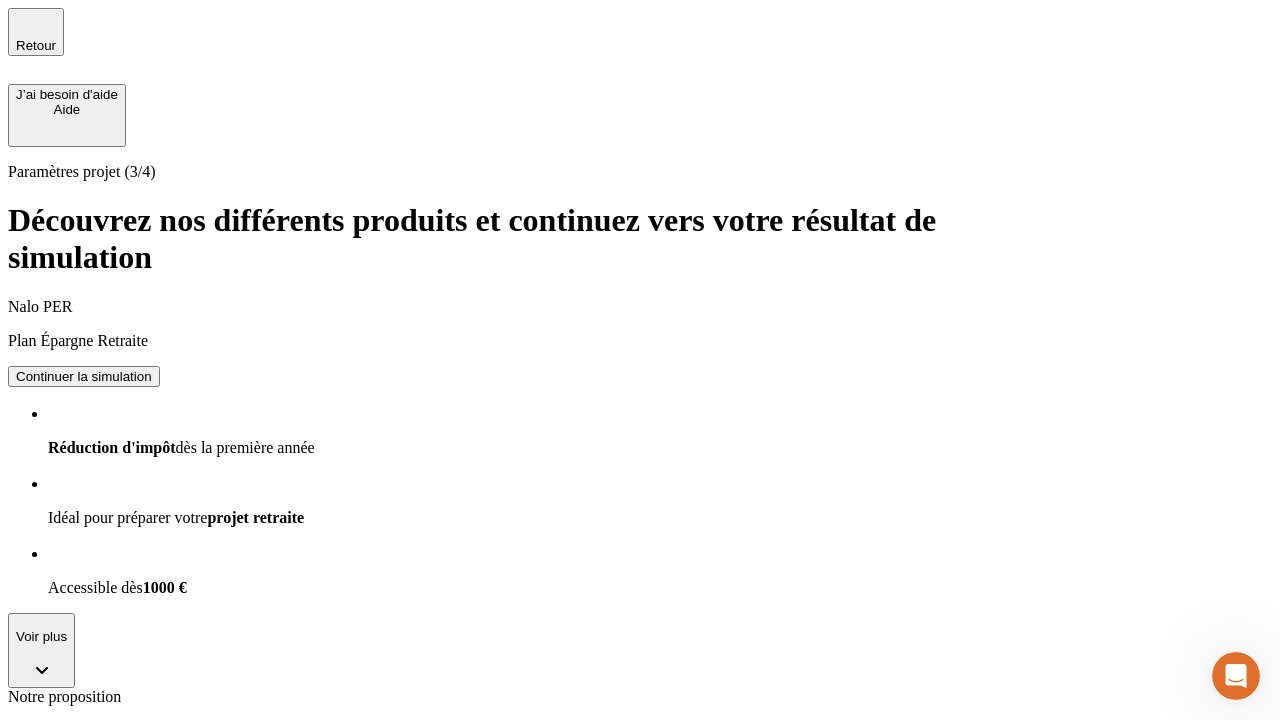 click on "Continuer la simulation" at bounding box center [84, 376] 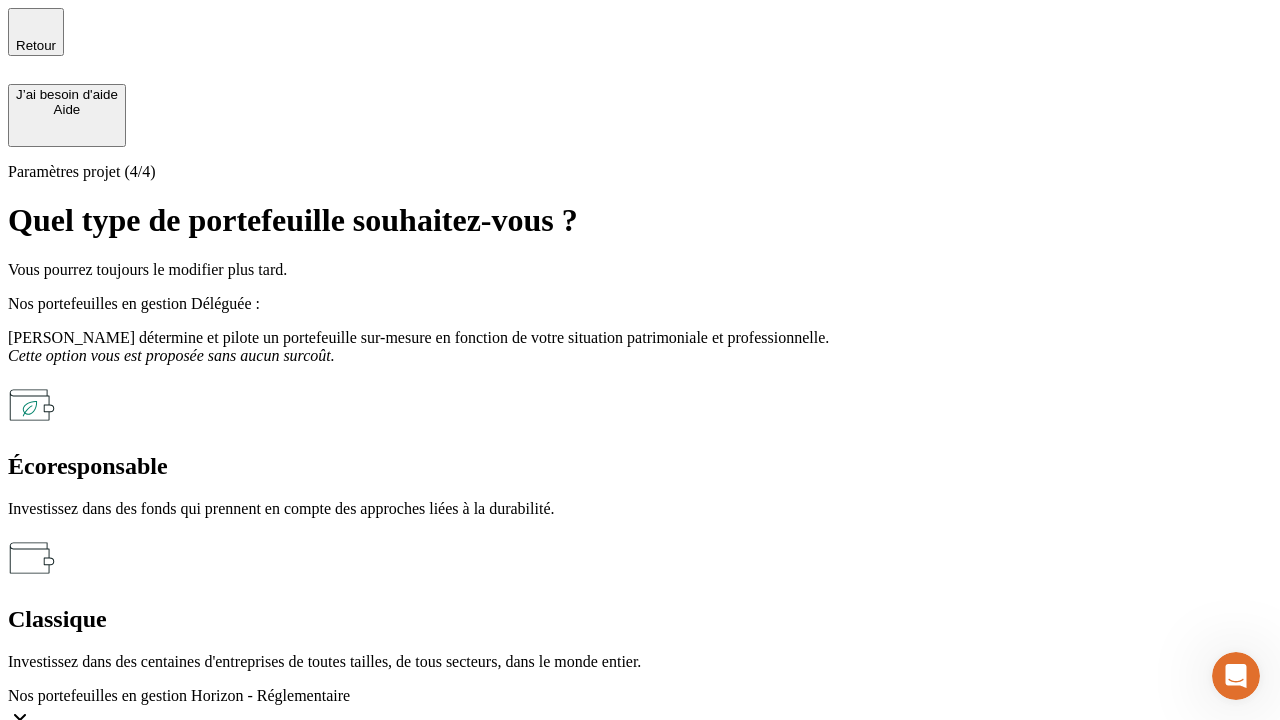 click on "Écoresponsable" at bounding box center (640, 466) 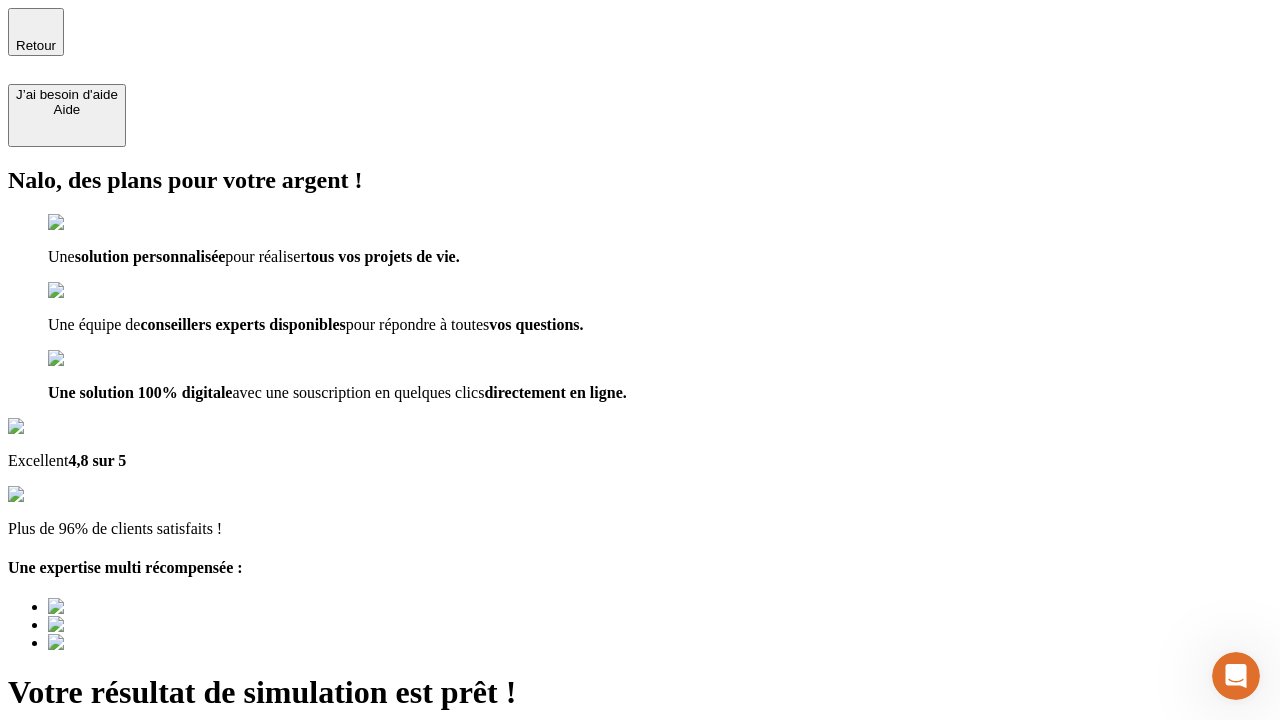 click on "Découvrir ma simulation" at bounding box center (87, 797) 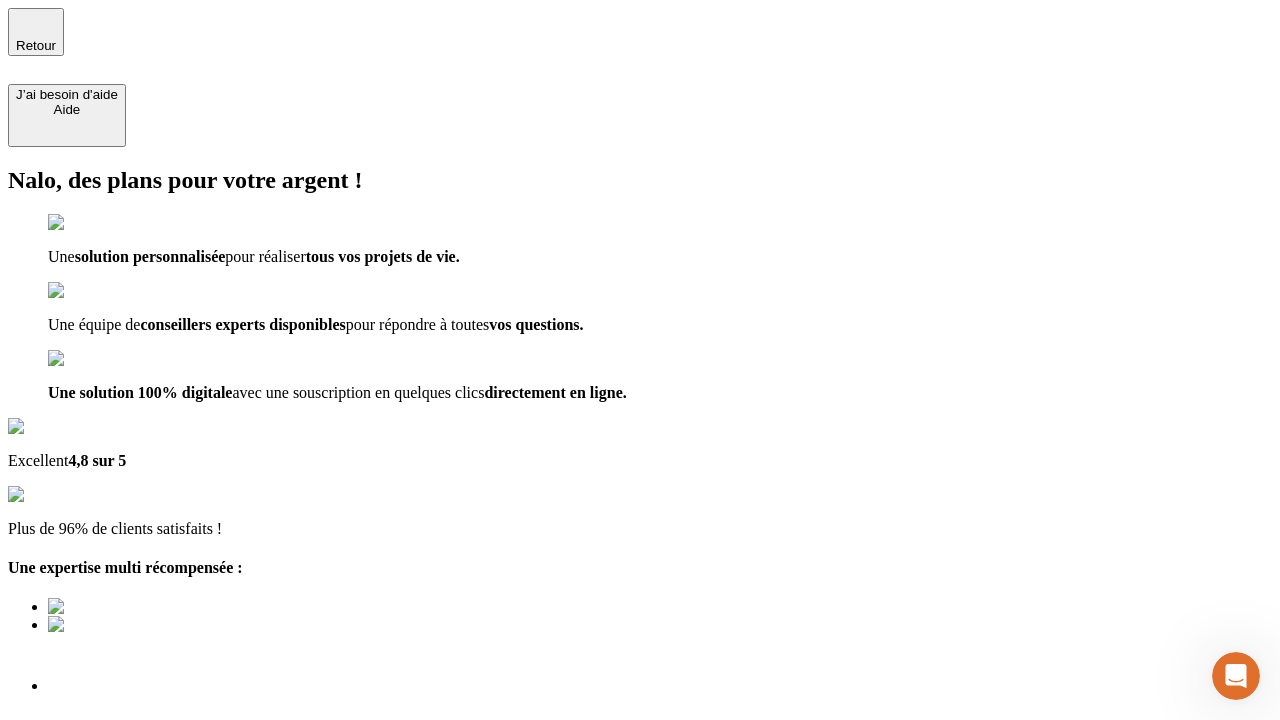 type on "[EMAIL_ADDRESS][DOMAIN_NAME]" 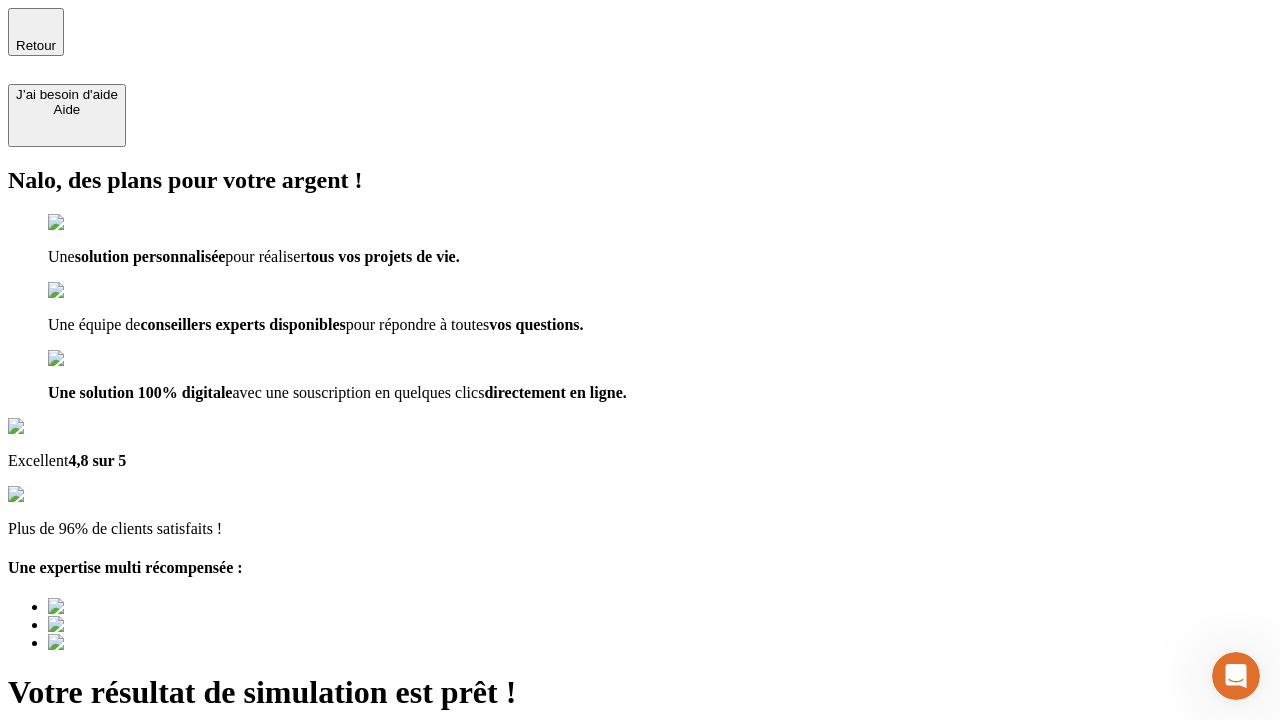 click on "Découvrir ma simulation" at bounding box center [87, 847] 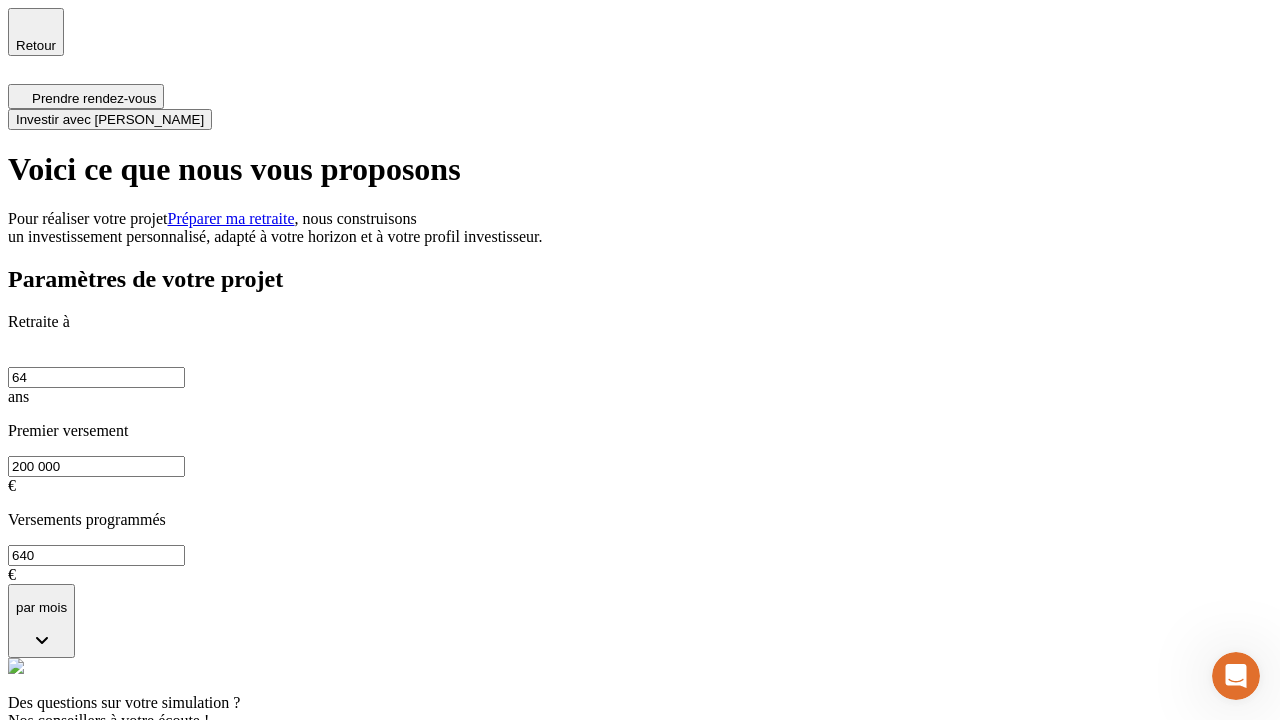 click on "Investir avec [PERSON_NAME]" at bounding box center (110, 119) 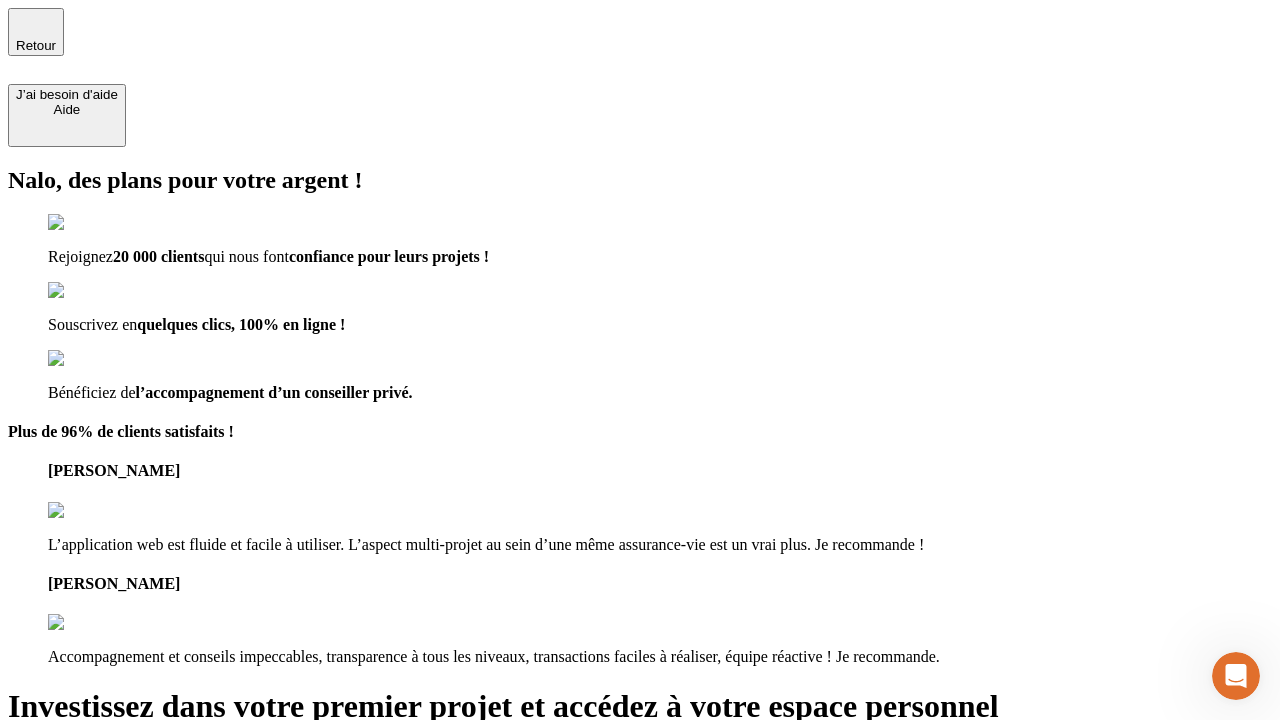 type on "[EMAIL_ADDRESS][DOMAIN_NAME]" 